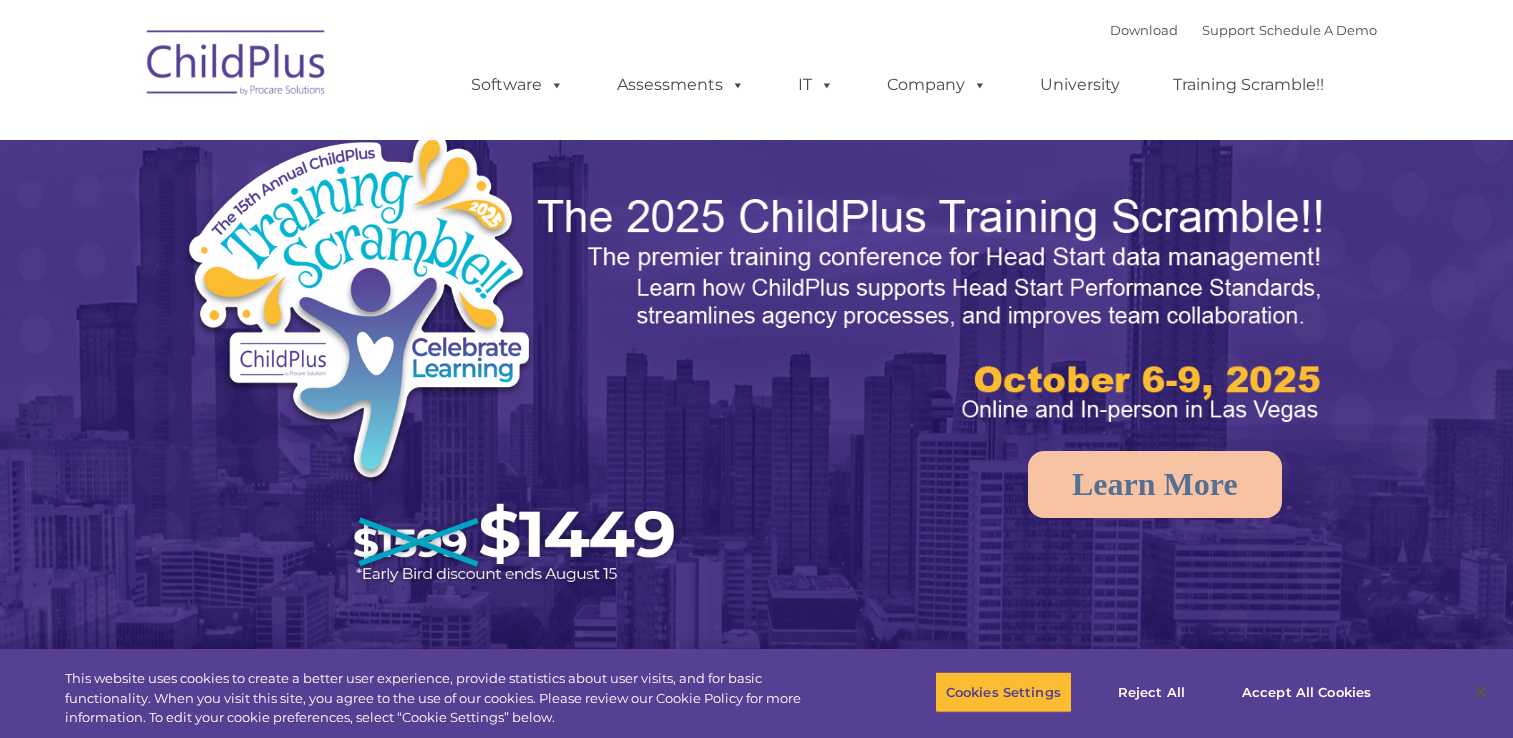 scroll, scrollTop: 0, scrollLeft: 0, axis: both 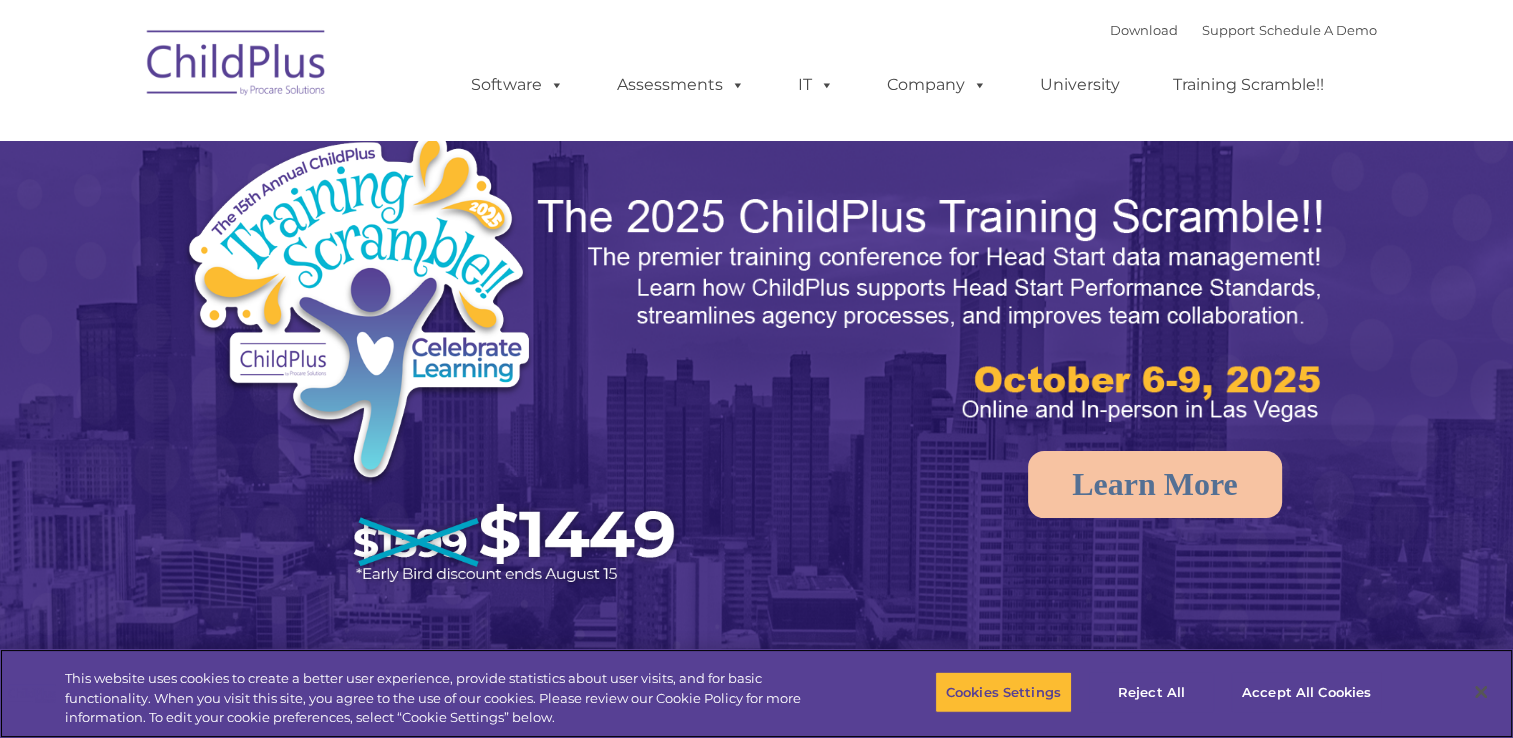 select on "MEDIUM" 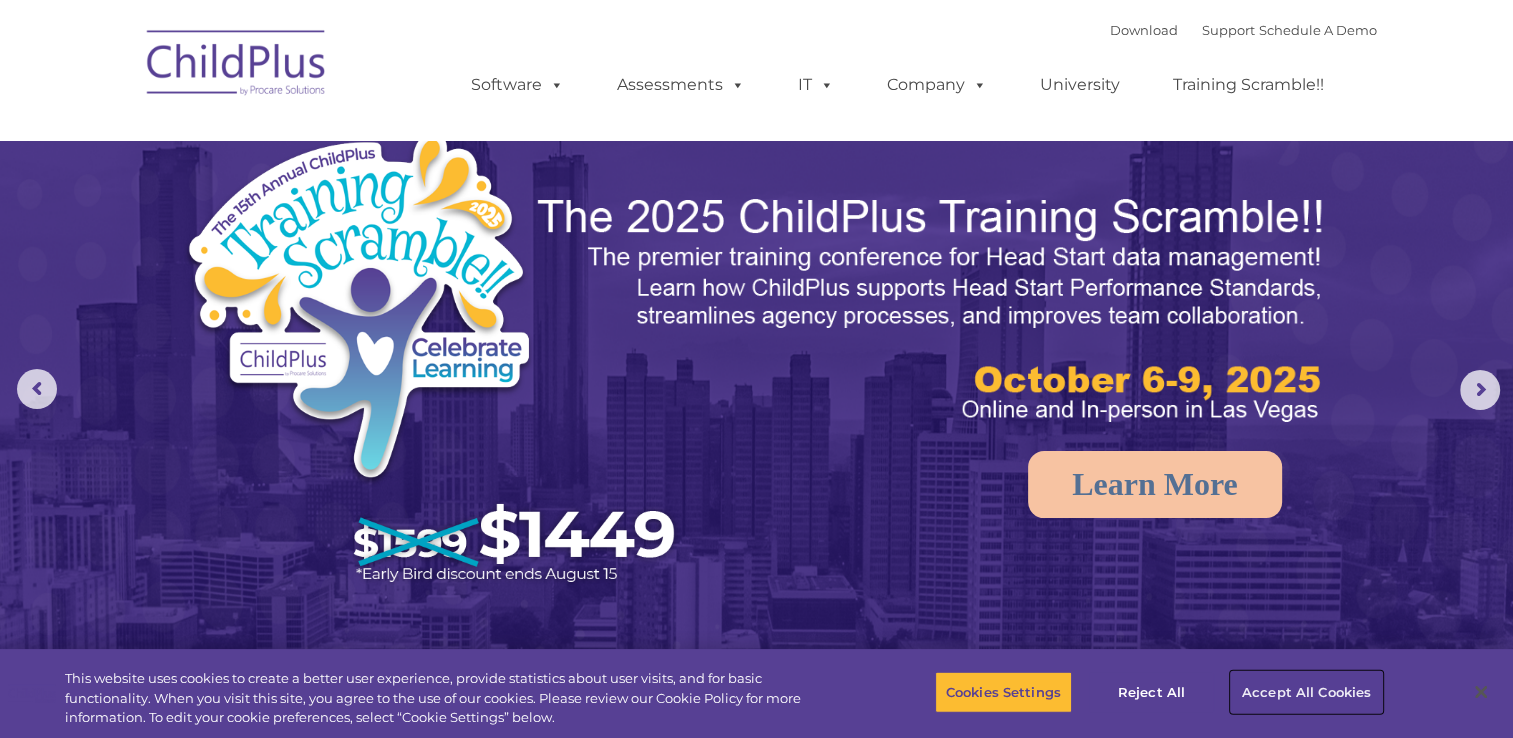 click on "Accept All Cookies" at bounding box center [1306, 692] 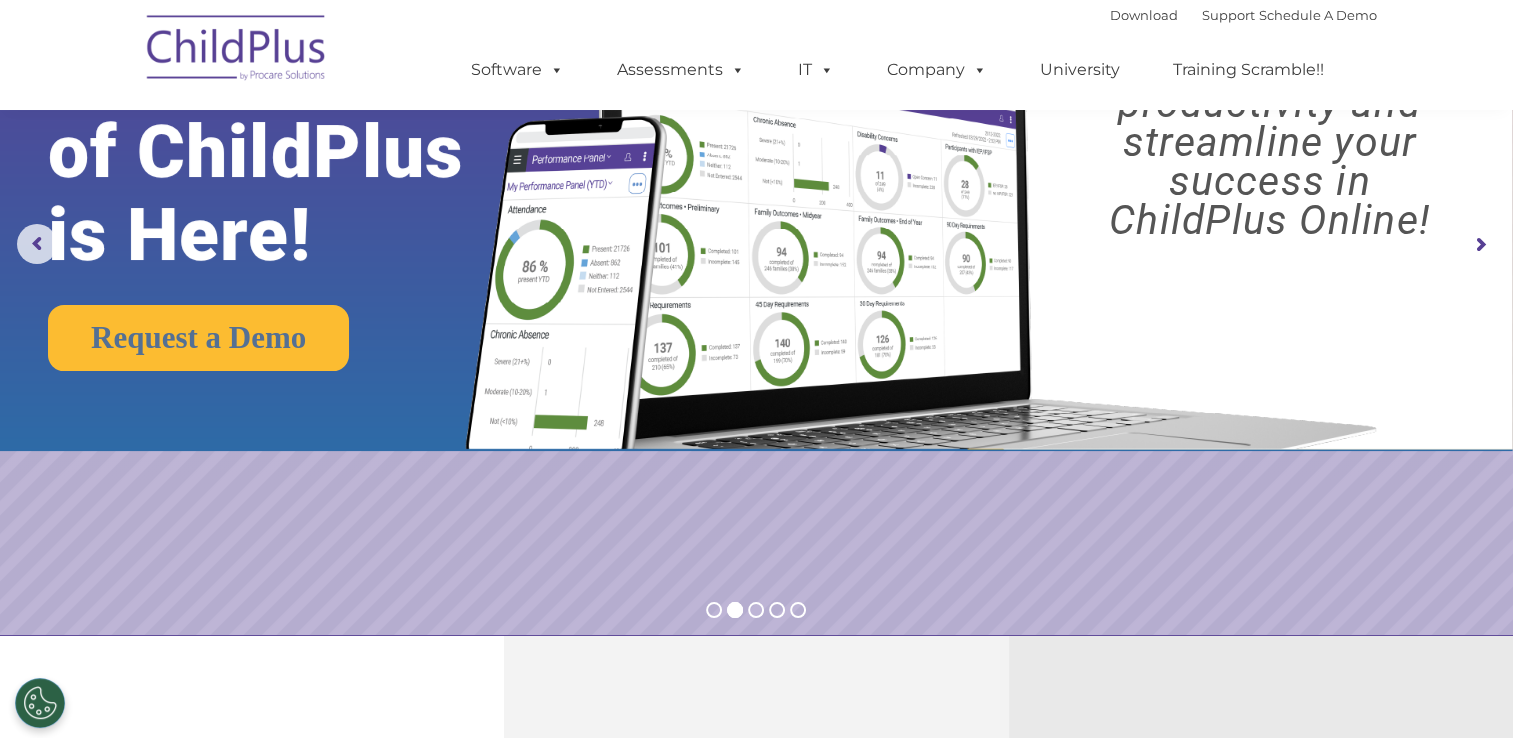 scroll, scrollTop: 0, scrollLeft: 0, axis: both 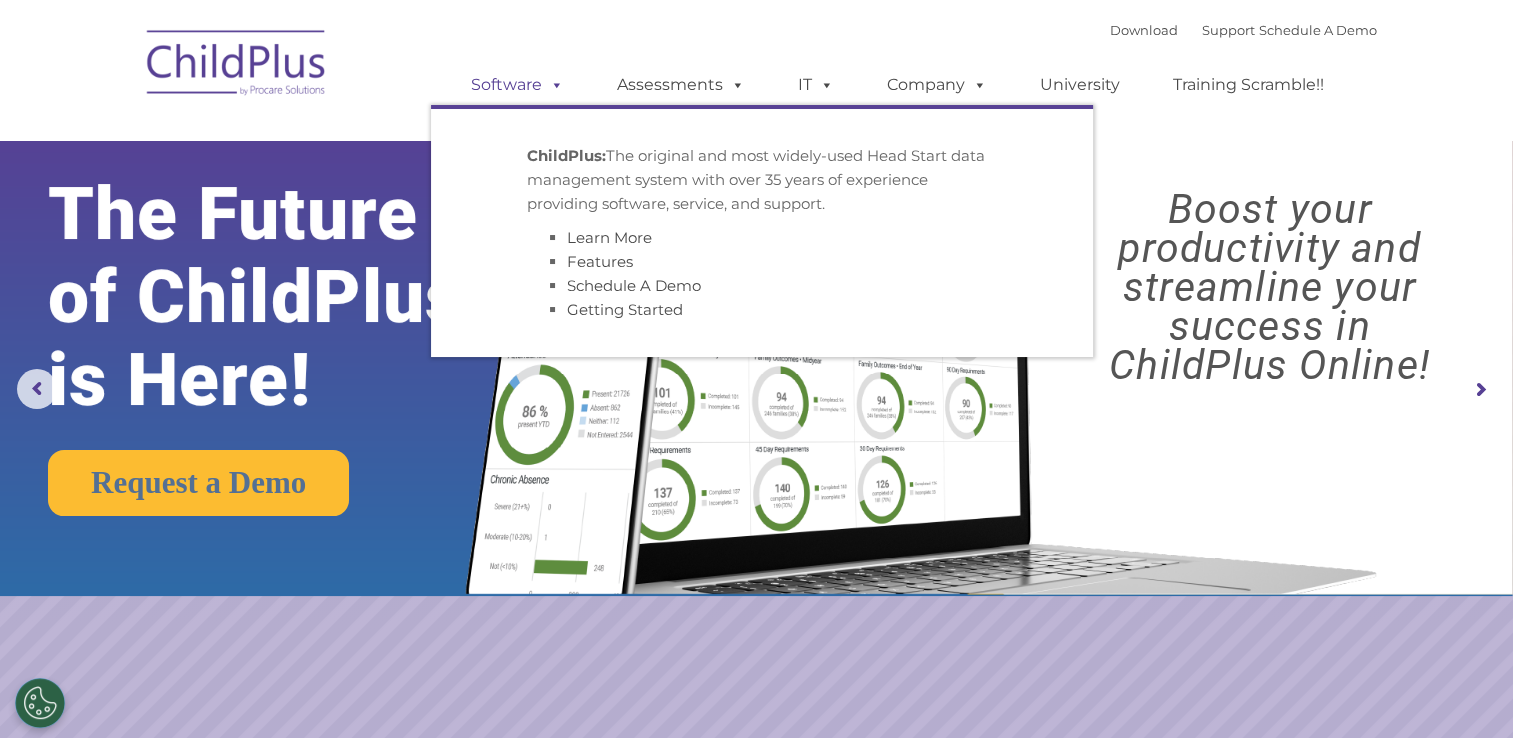 click on "Software" at bounding box center [517, 85] 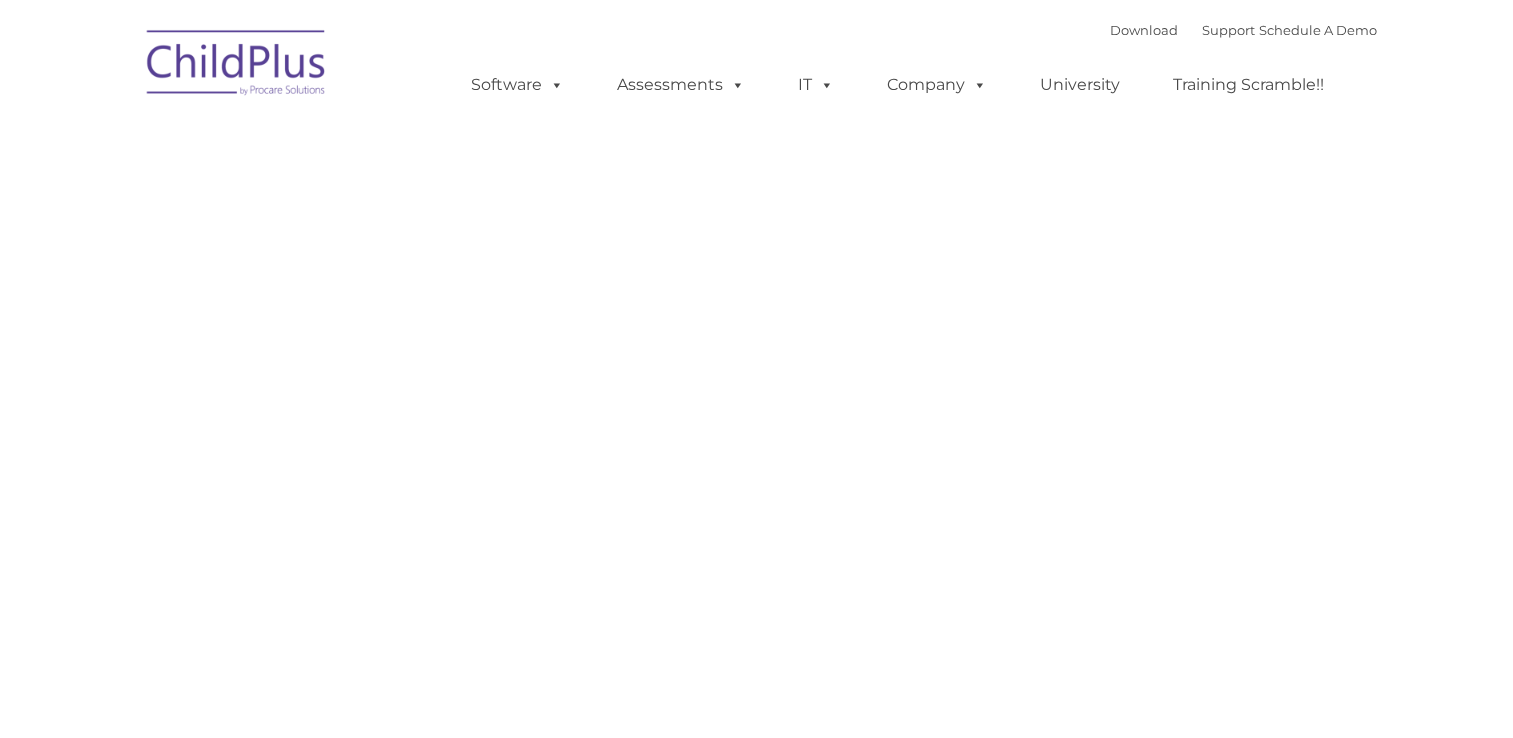 scroll, scrollTop: 0, scrollLeft: 0, axis: both 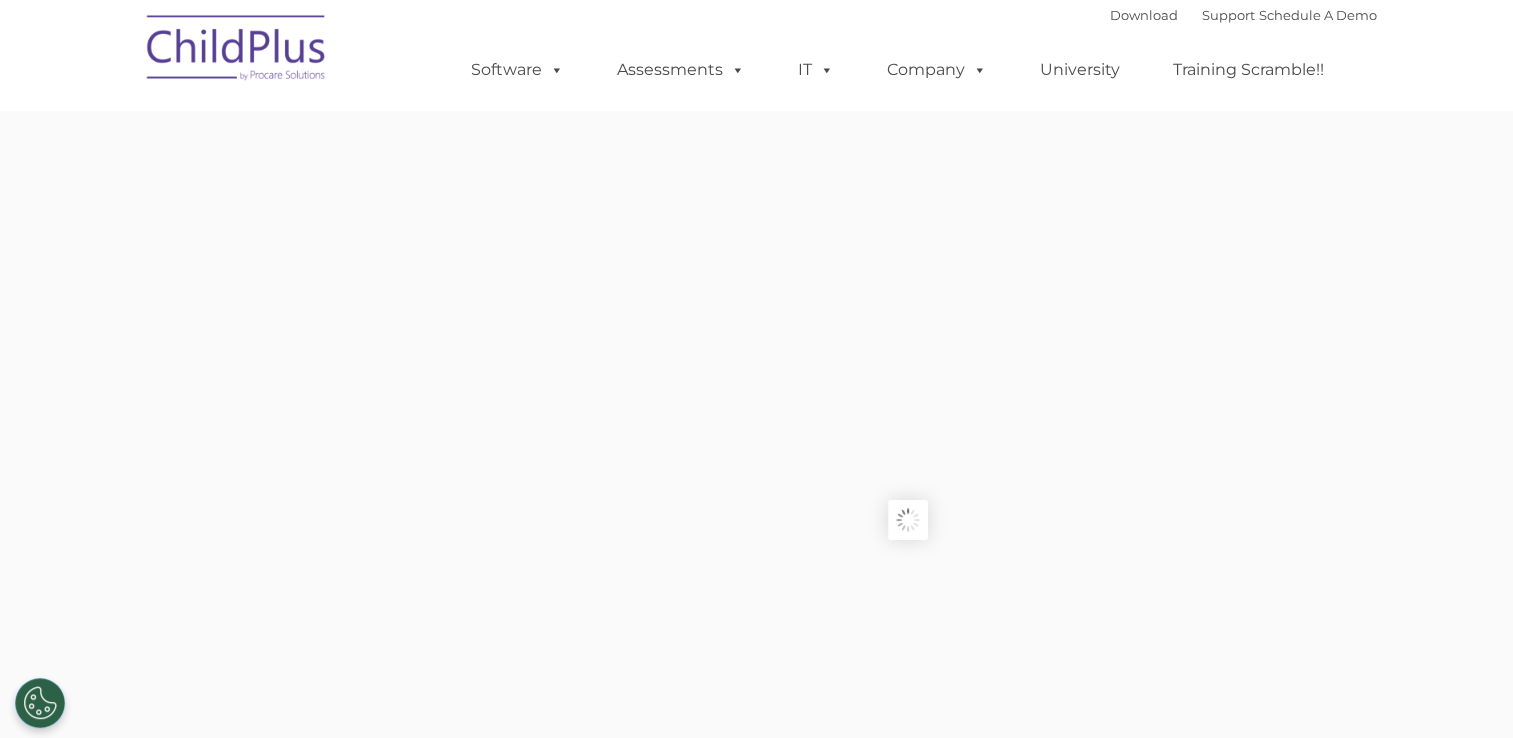 type on "" 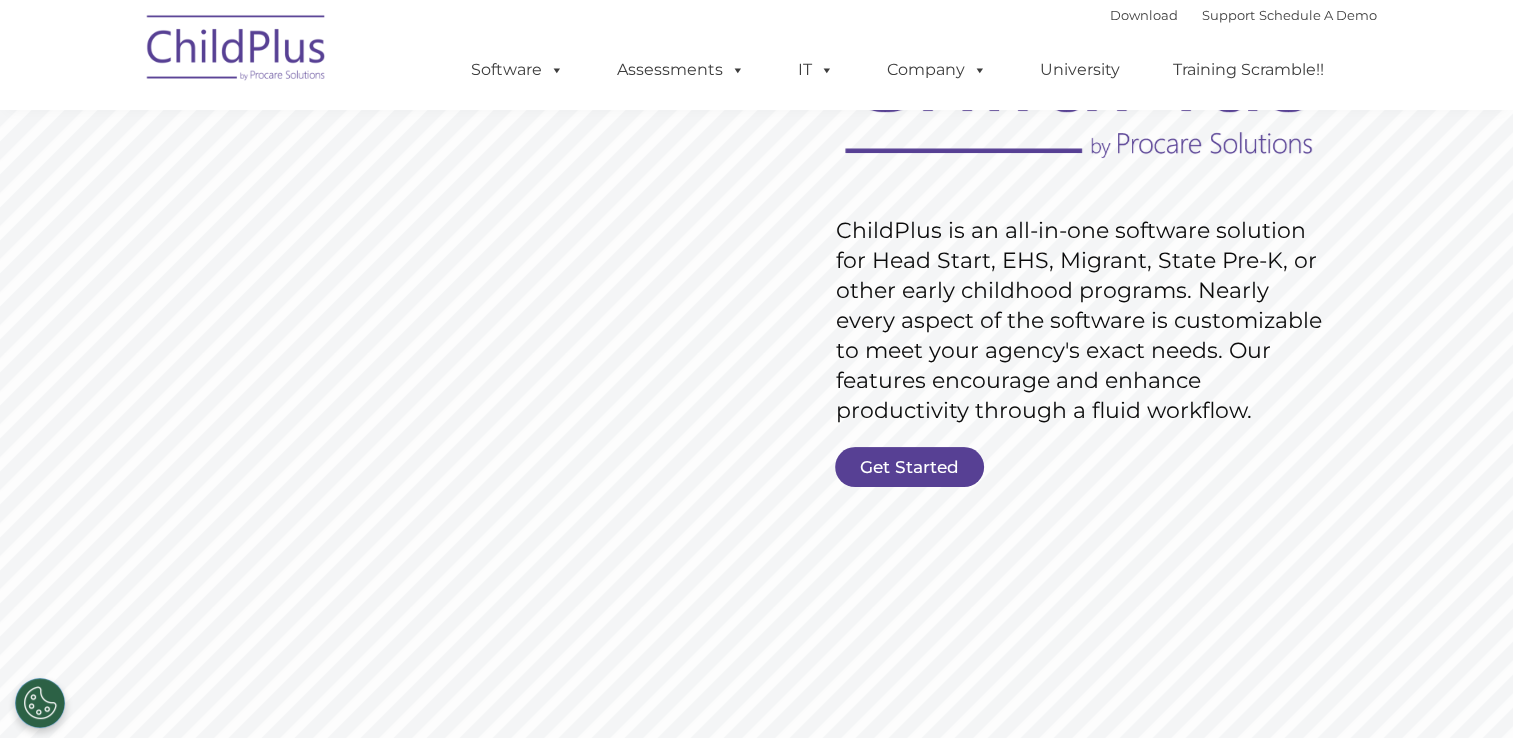 scroll, scrollTop: 266, scrollLeft: 0, axis: vertical 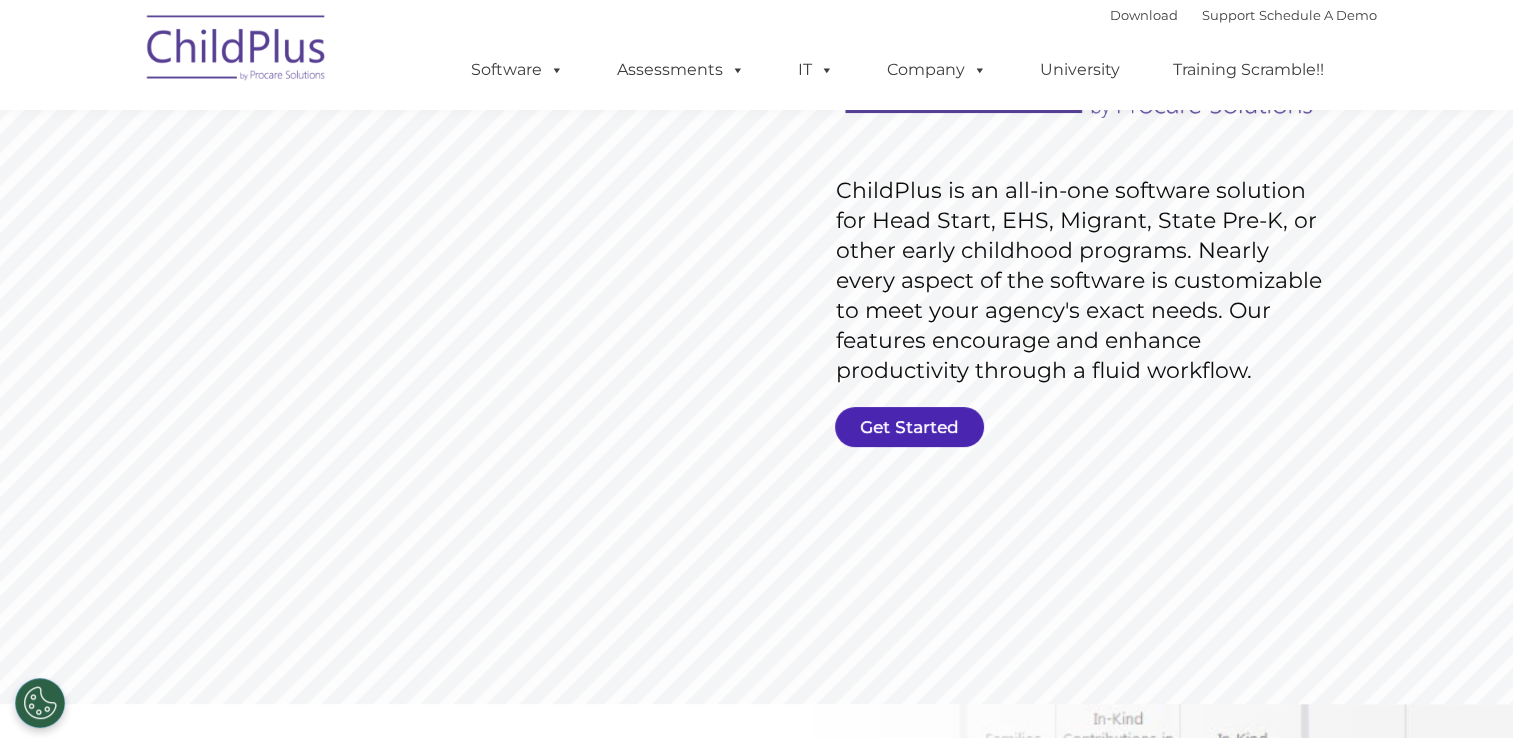click on "Get Started" at bounding box center [909, 427] 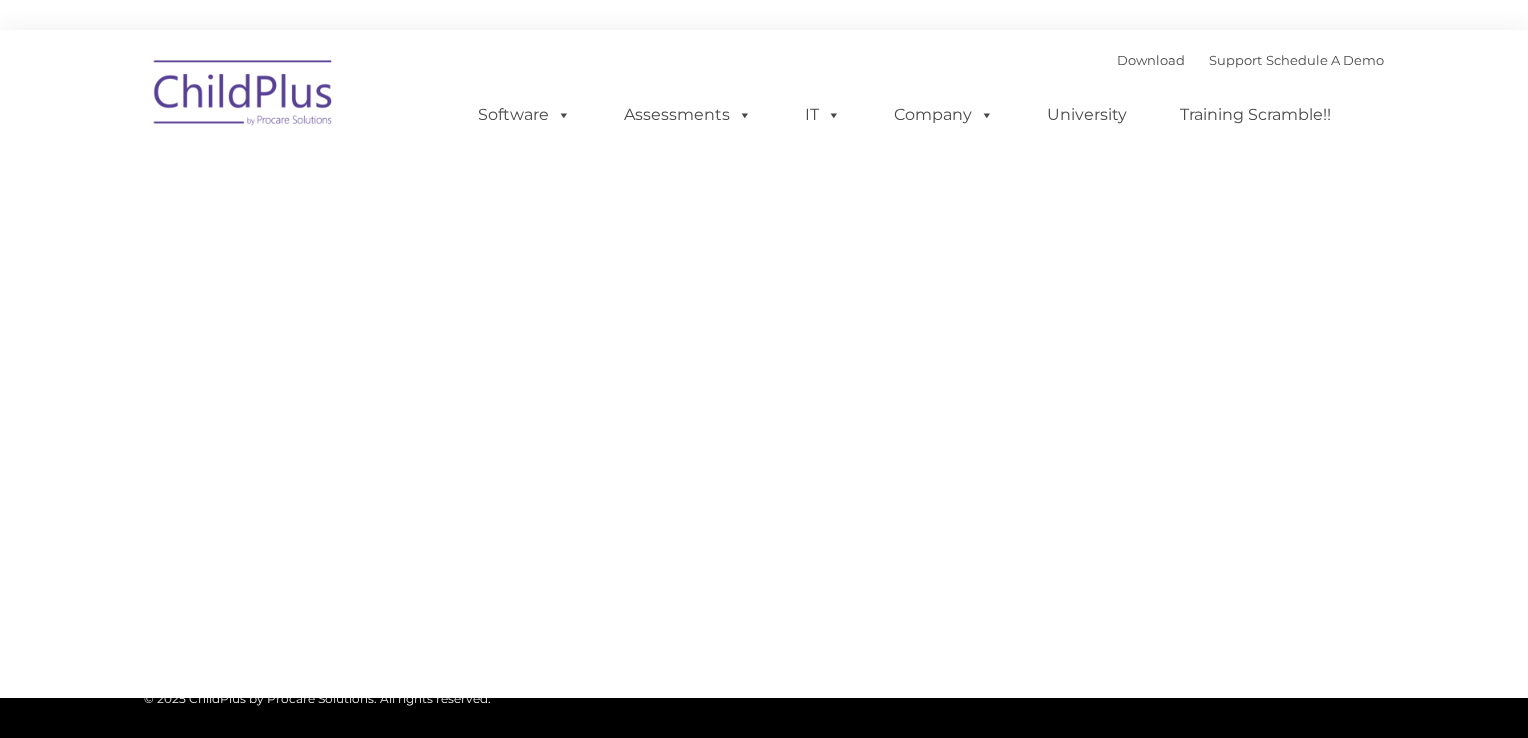 type on "" 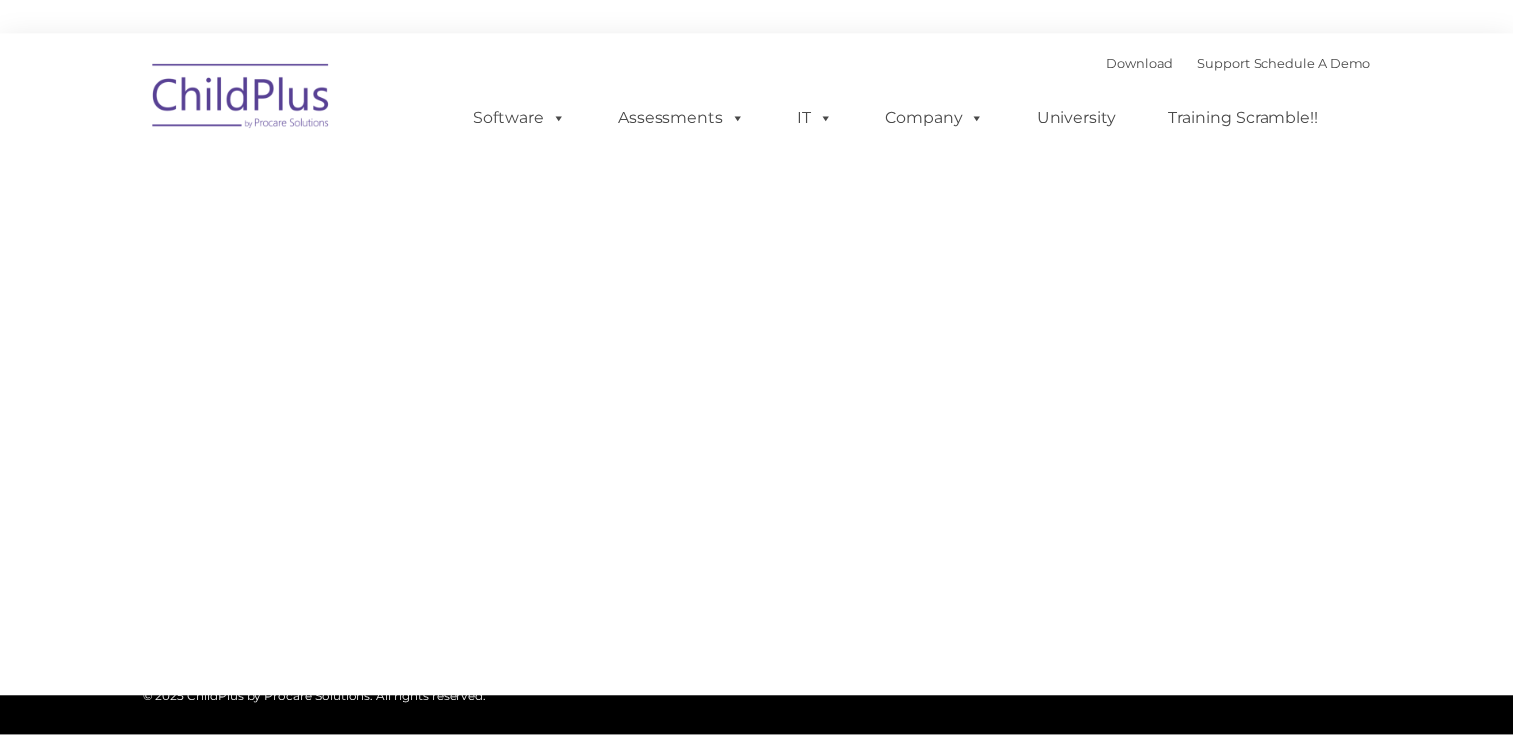 scroll, scrollTop: 0, scrollLeft: 0, axis: both 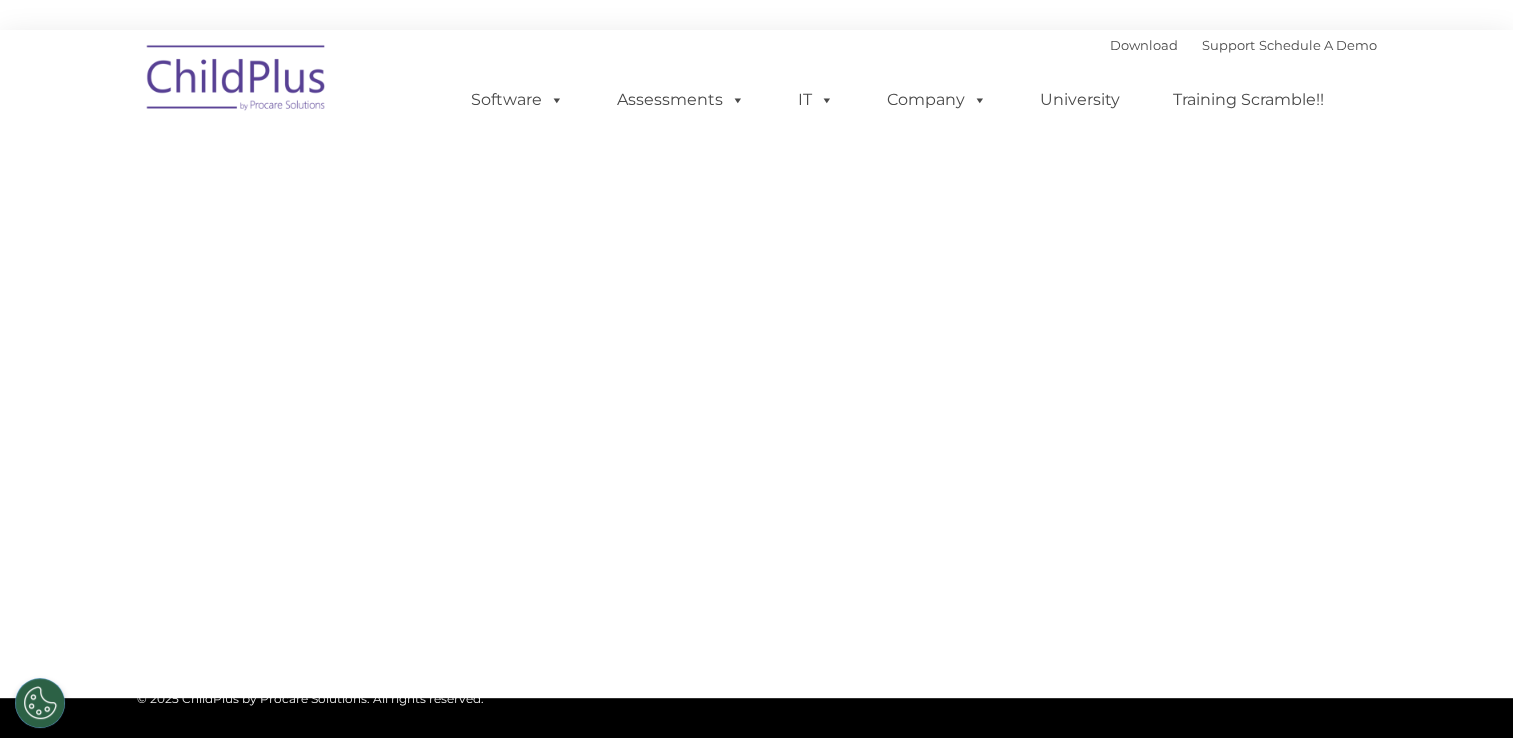 select on "MEDIUM" 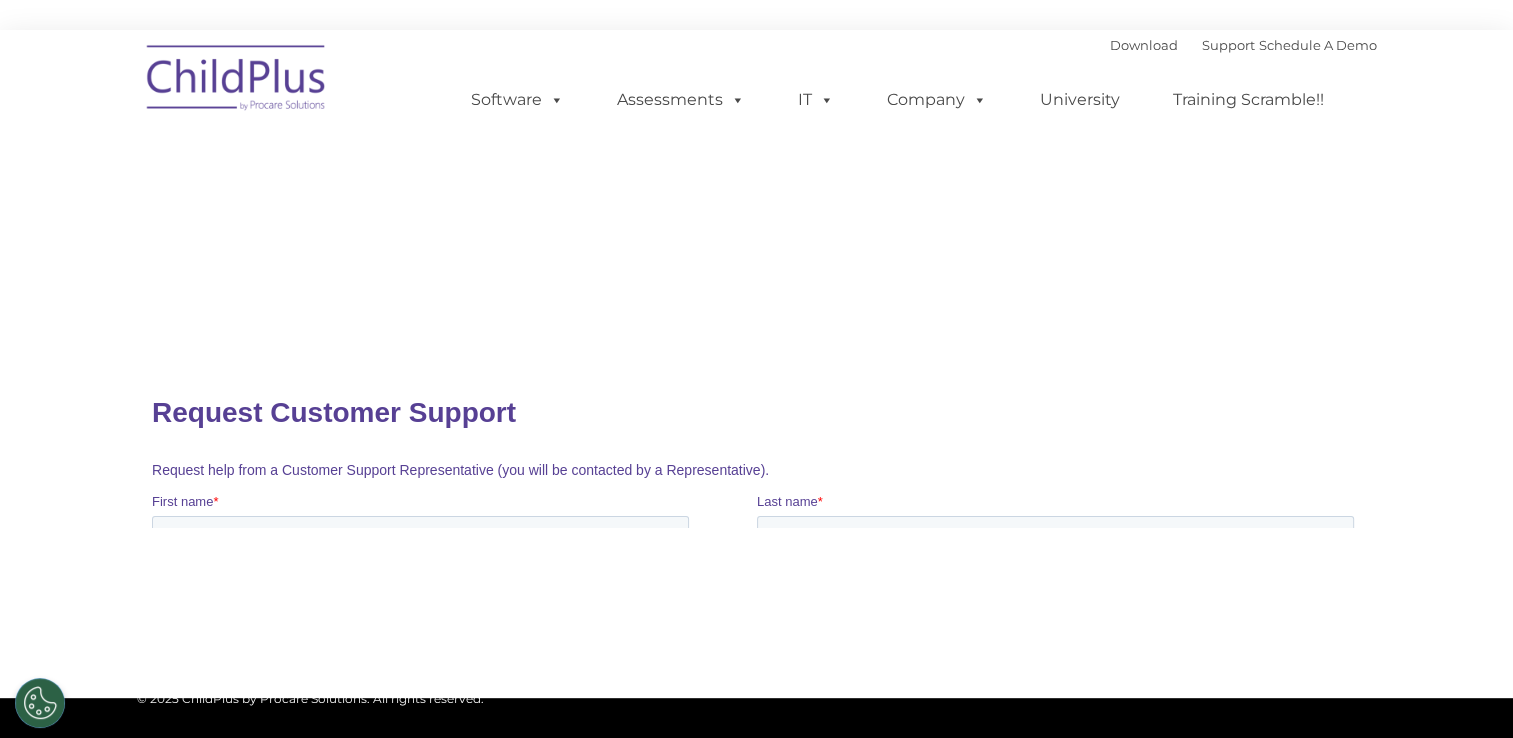 scroll, scrollTop: 0, scrollLeft: 0, axis: both 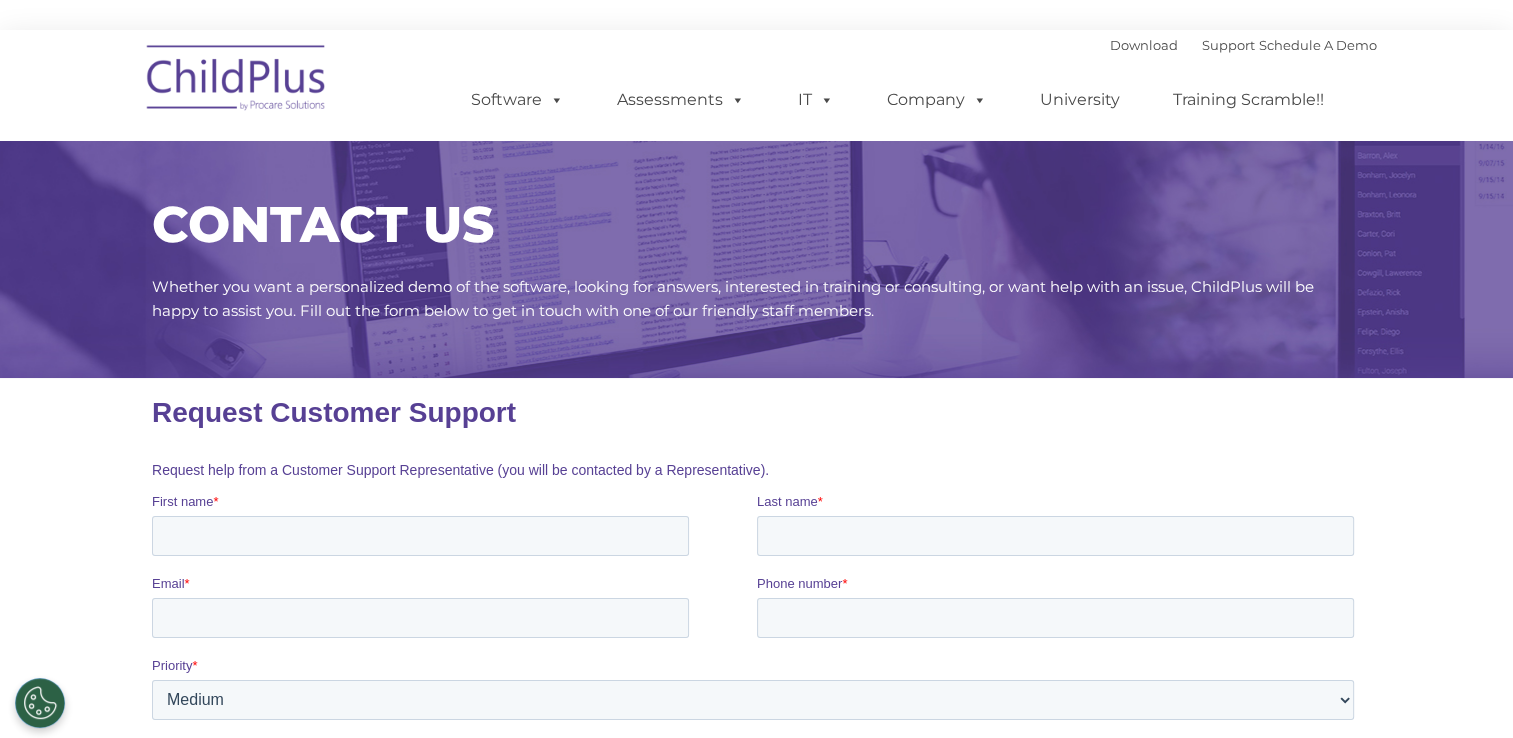 click at bounding box center (237, 81) 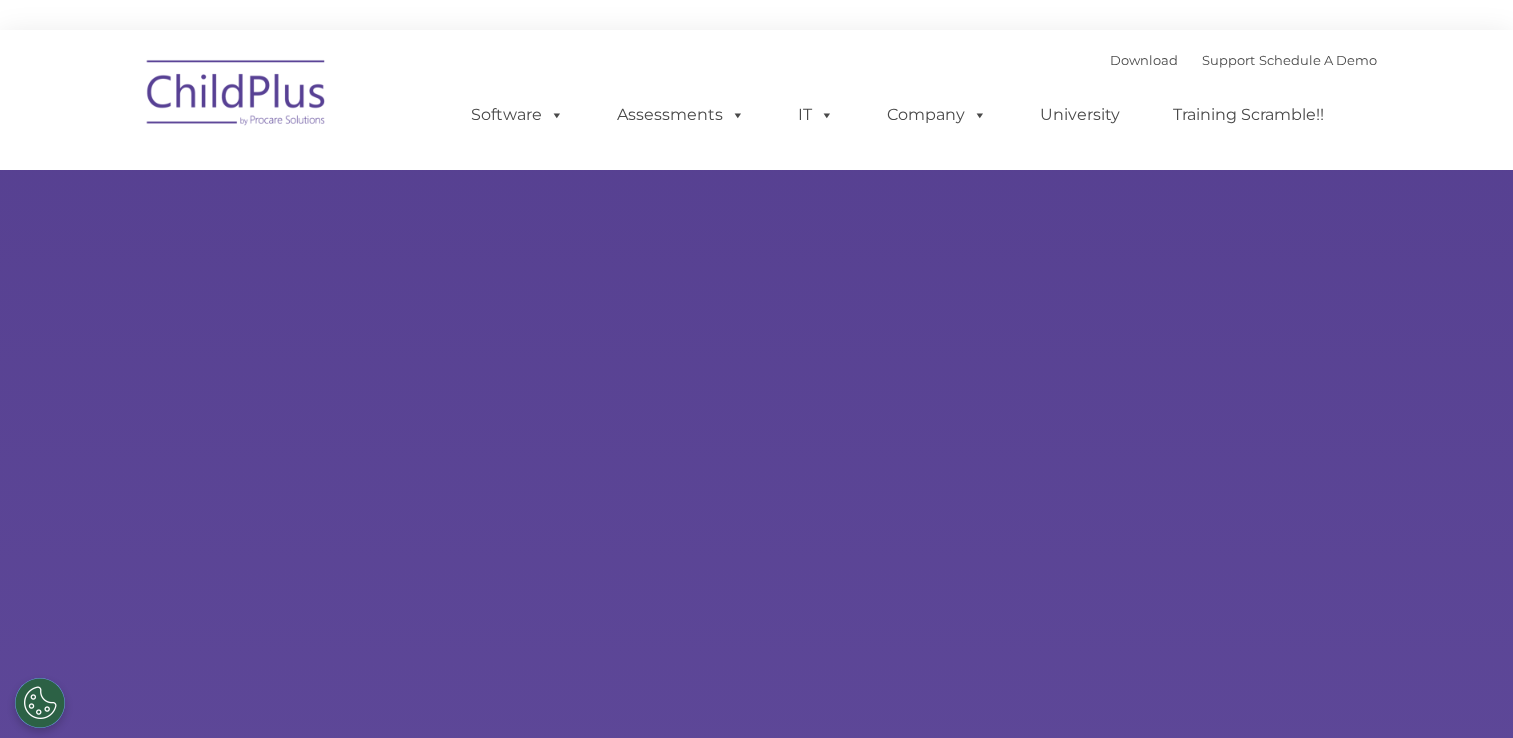 type on "" 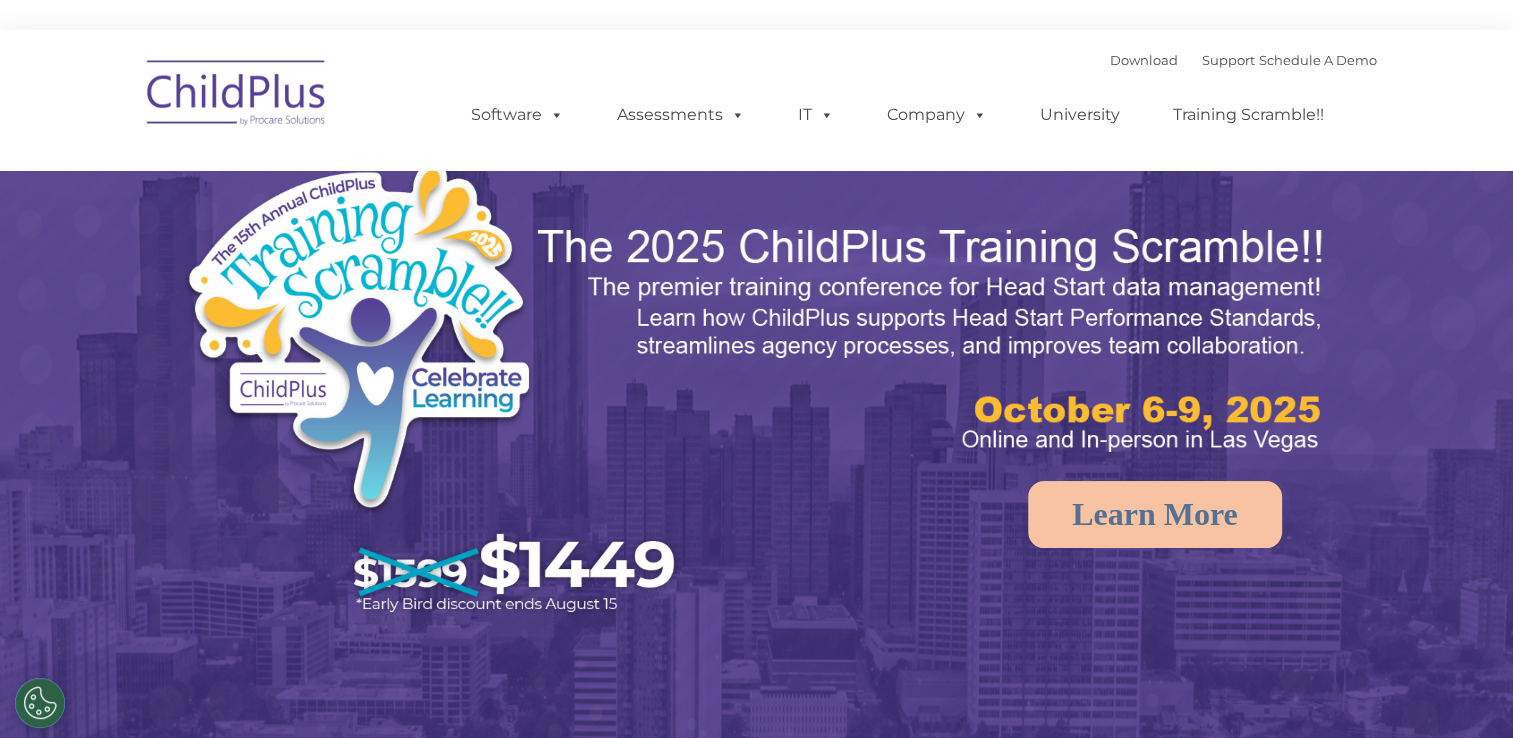 select on "MEDIUM" 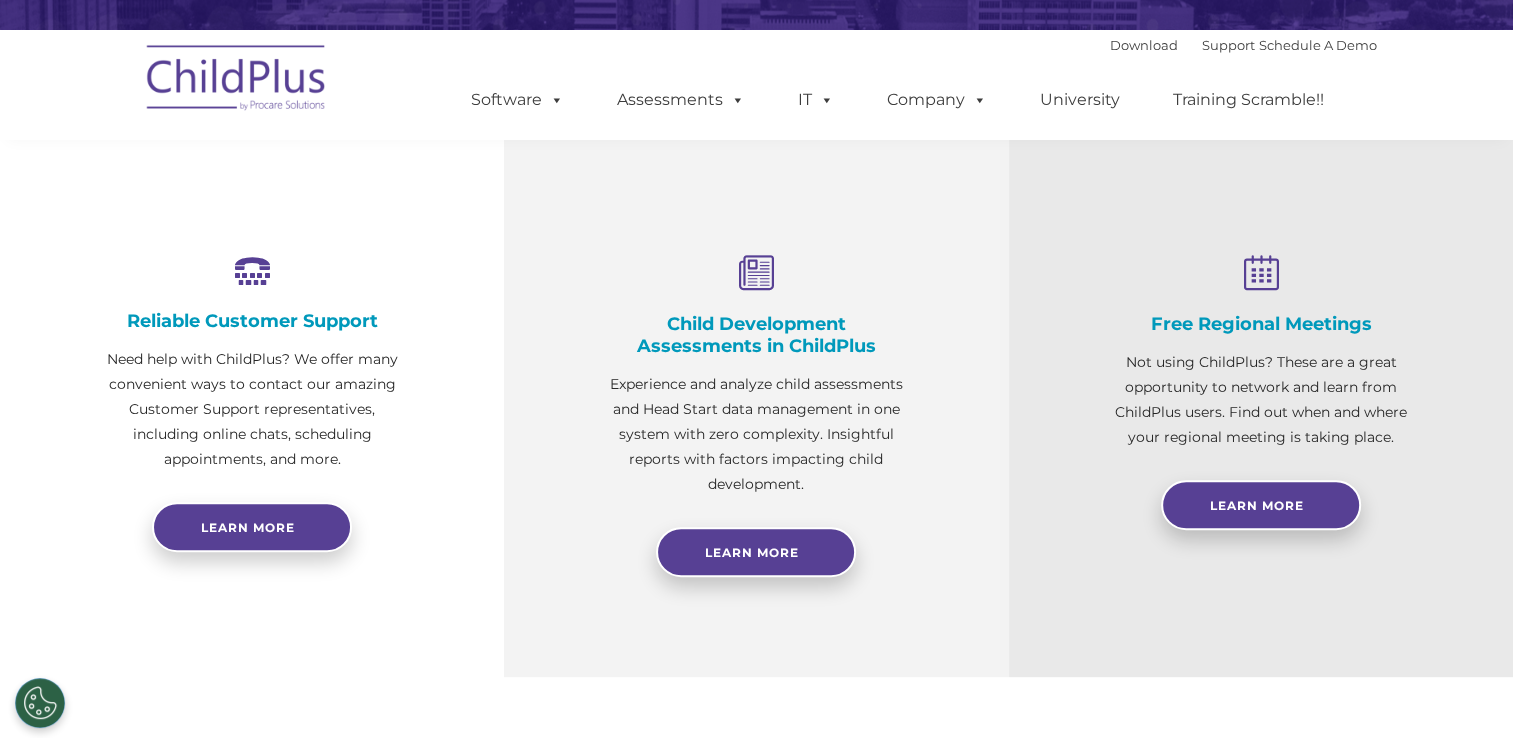 scroll, scrollTop: 678, scrollLeft: 0, axis: vertical 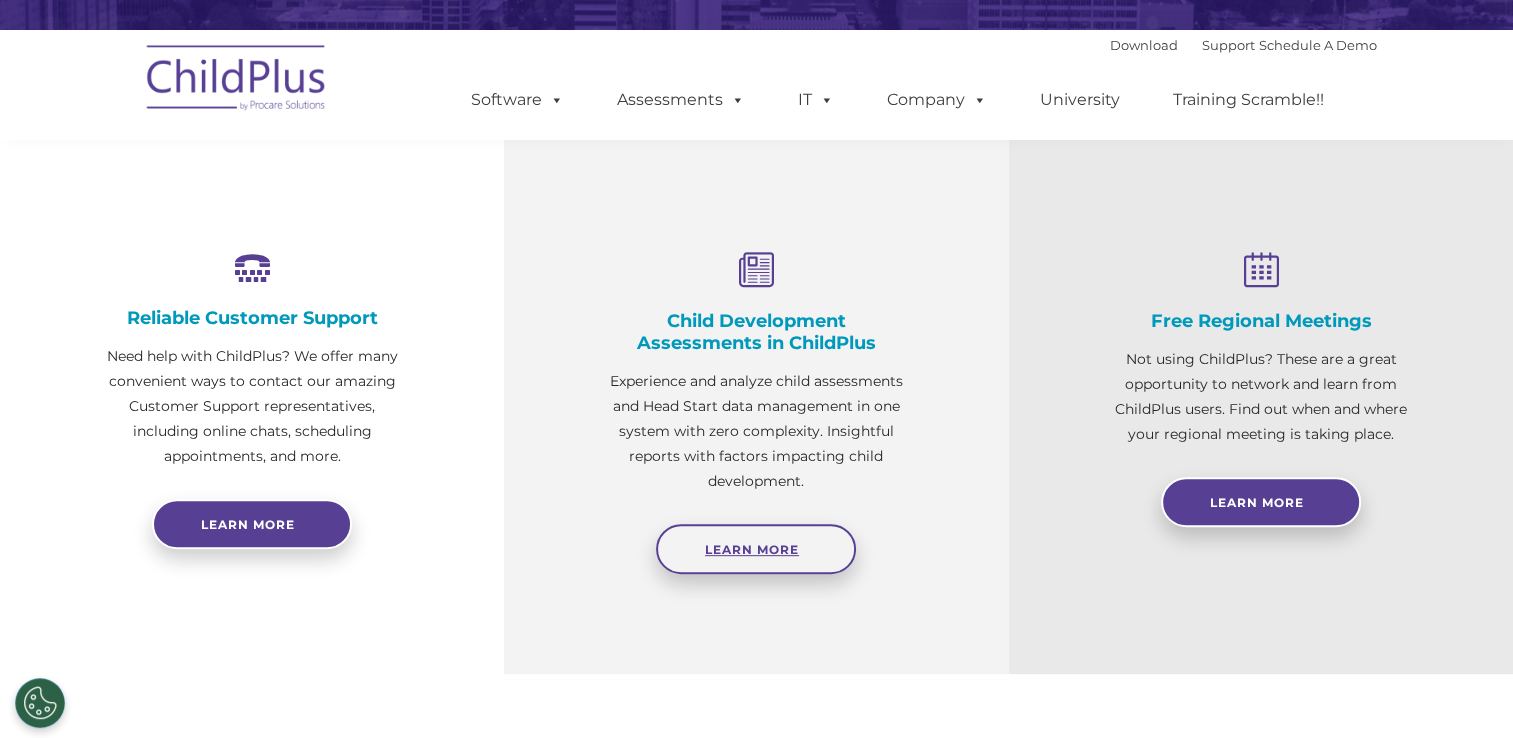click on "Learn More" at bounding box center (752, 549) 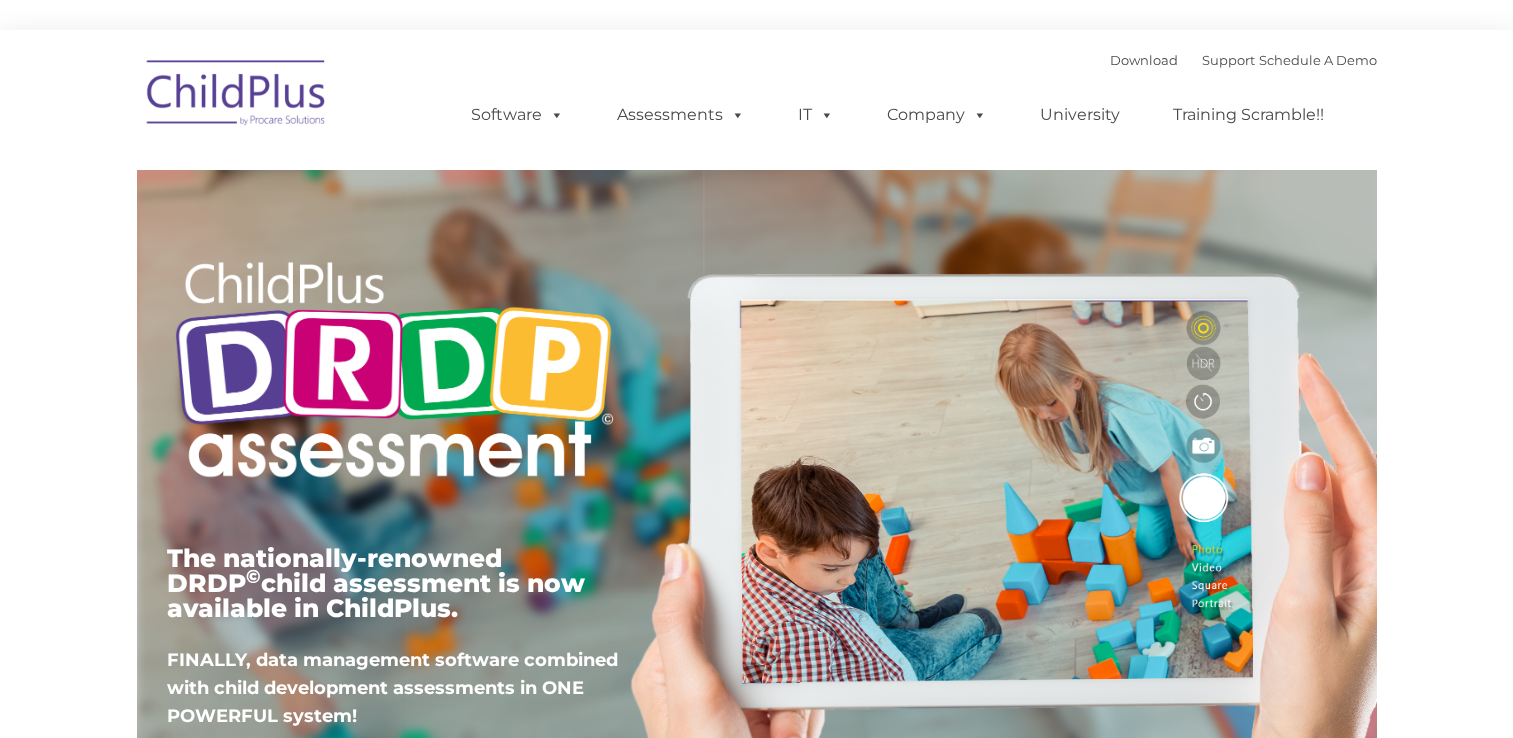 scroll, scrollTop: 0, scrollLeft: 0, axis: both 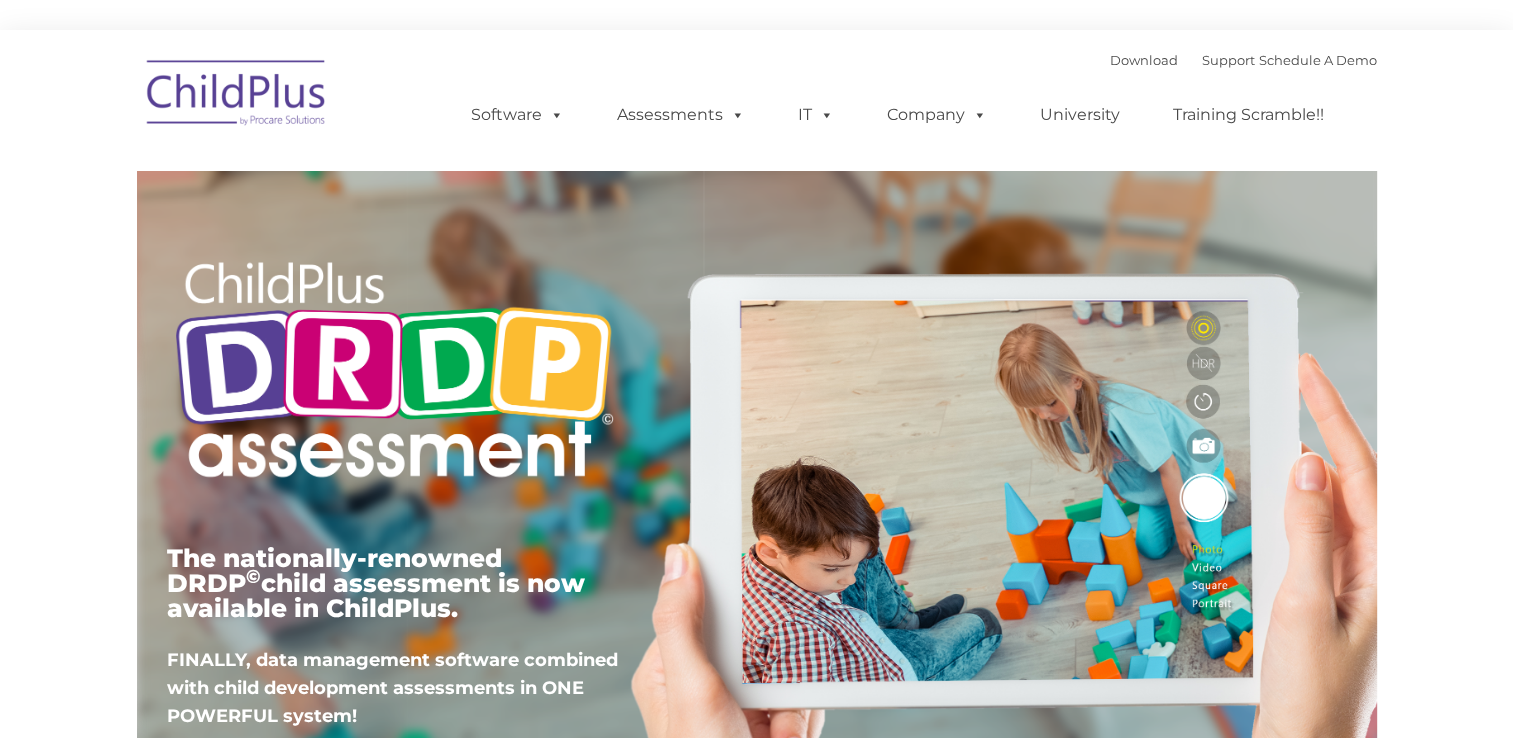 type on "" 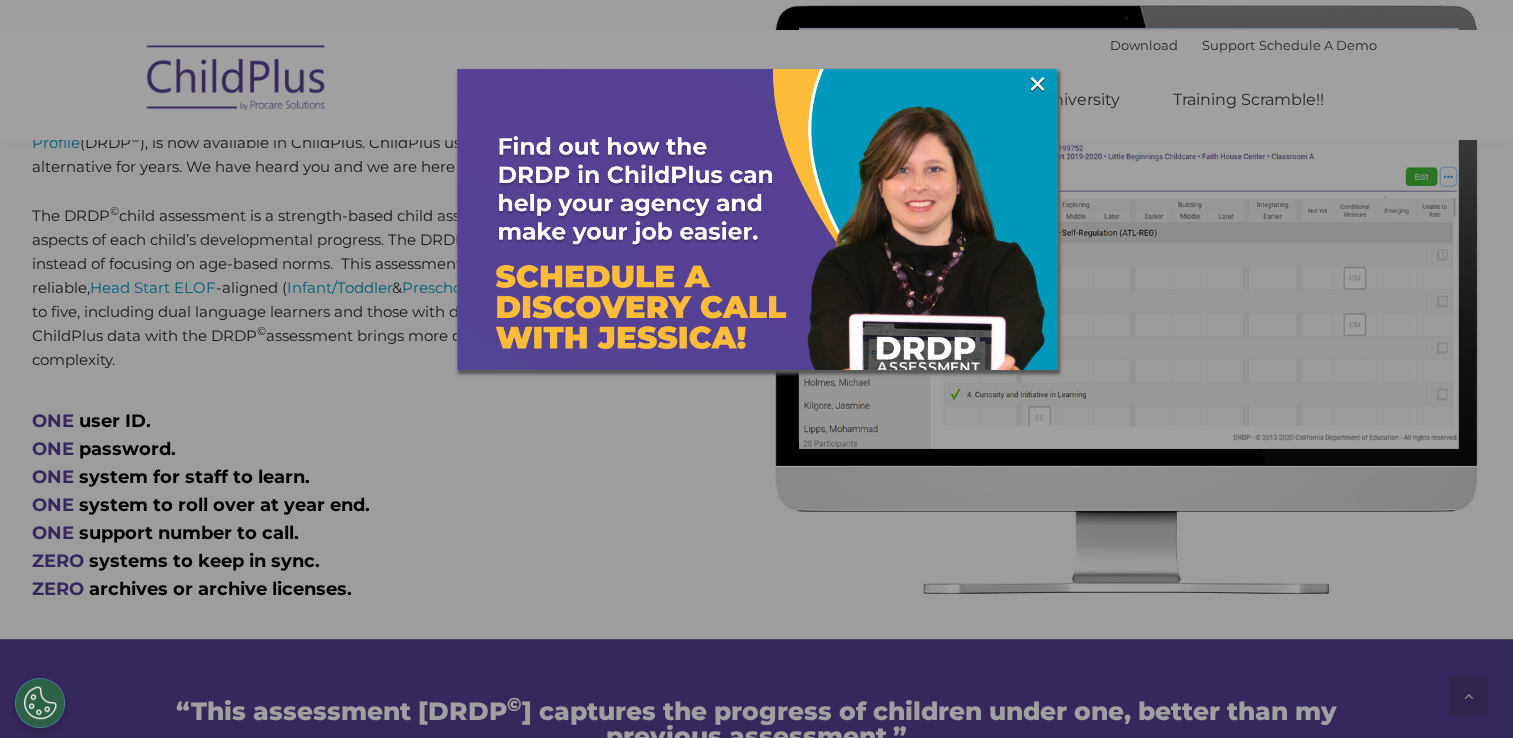 scroll, scrollTop: 938, scrollLeft: 0, axis: vertical 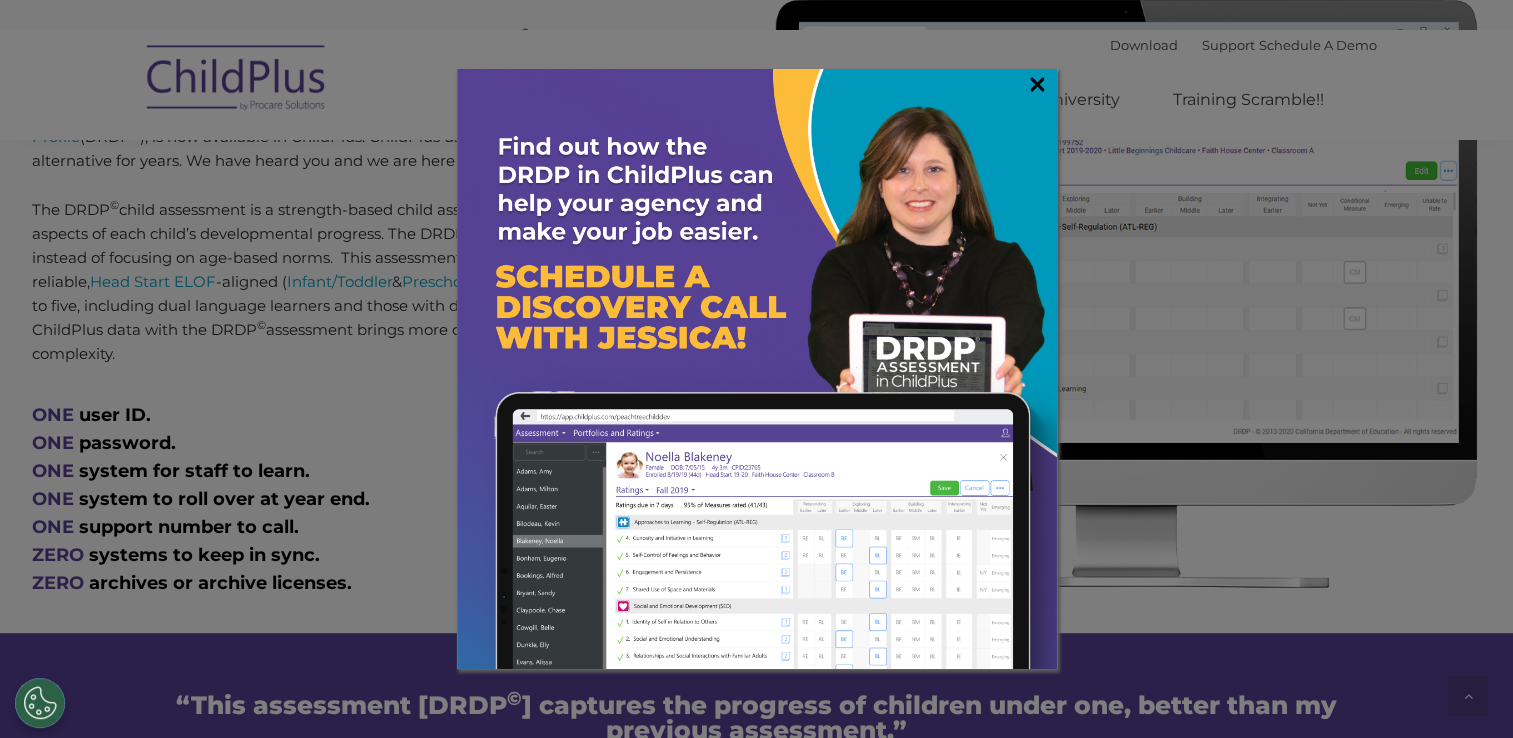 click on "×" at bounding box center (1037, 84) 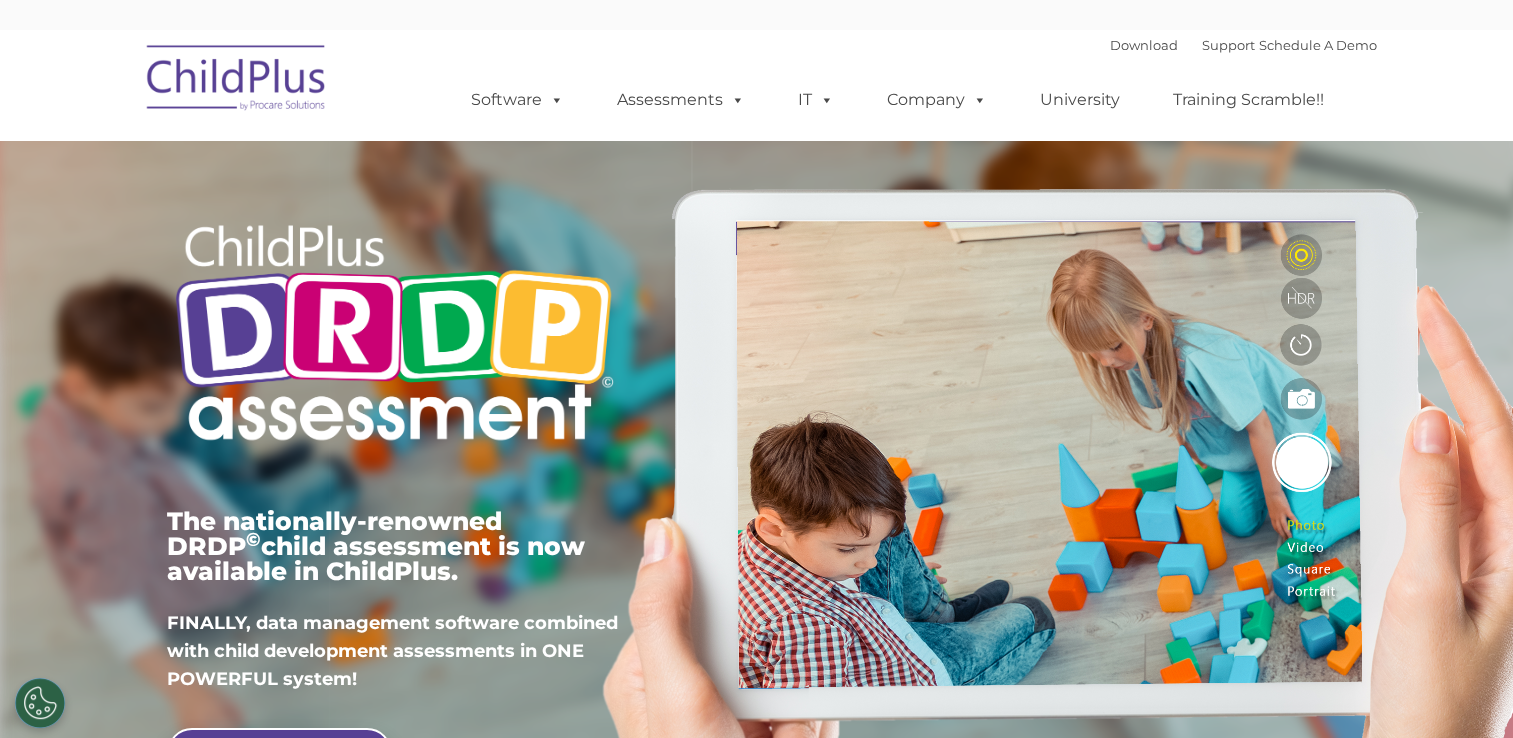 scroll, scrollTop: 0, scrollLeft: 0, axis: both 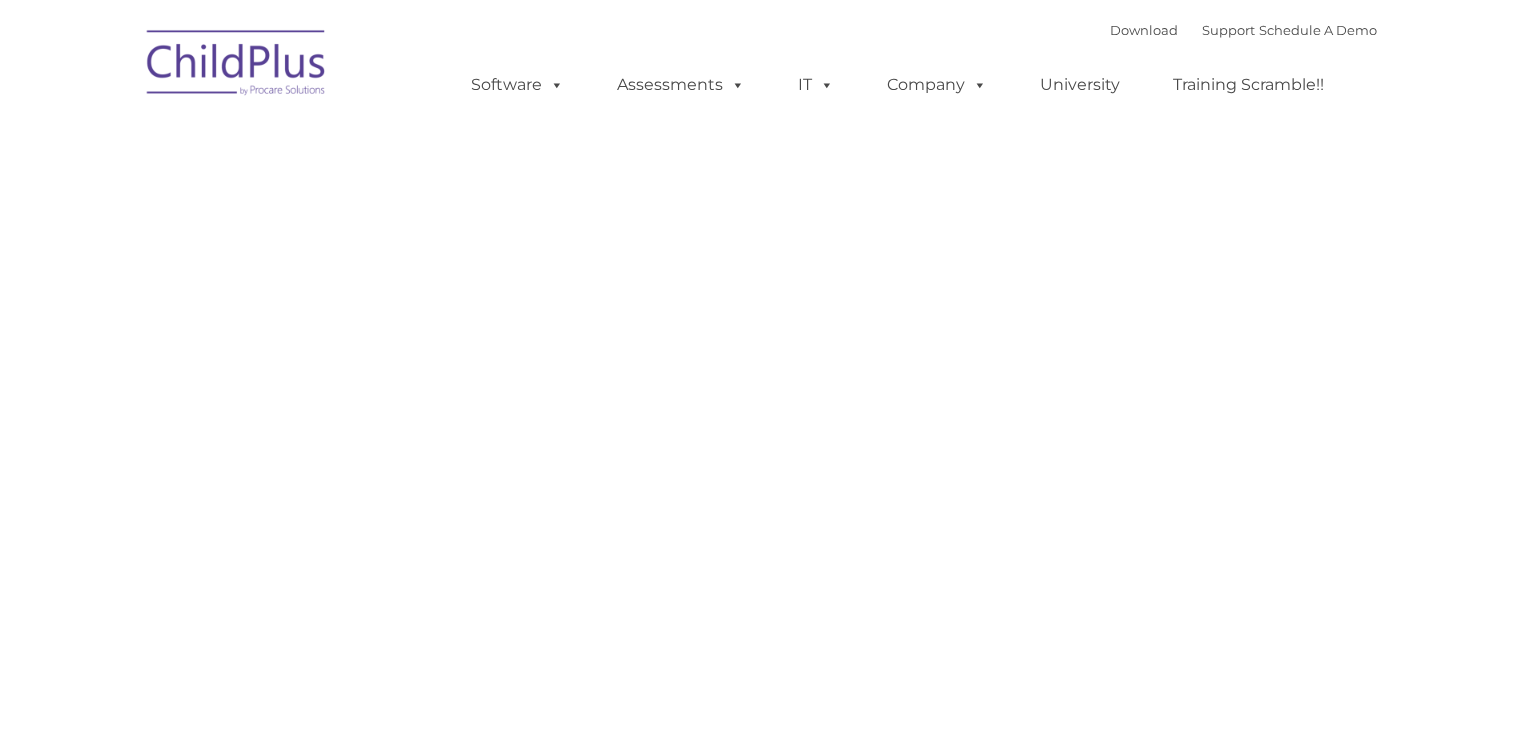 type on "" 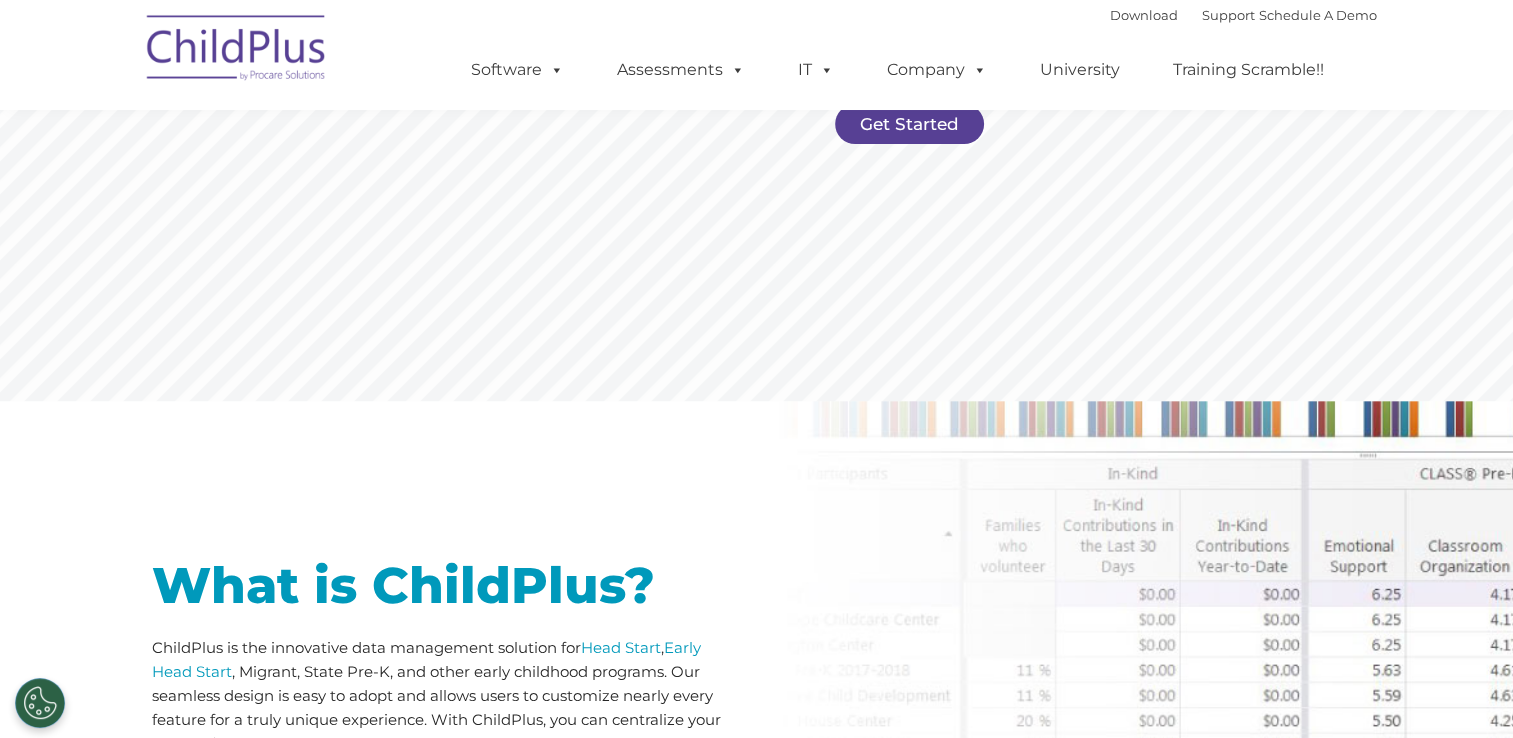 scroll, scrollTop: 0, scrollLeft: 0, axis: both 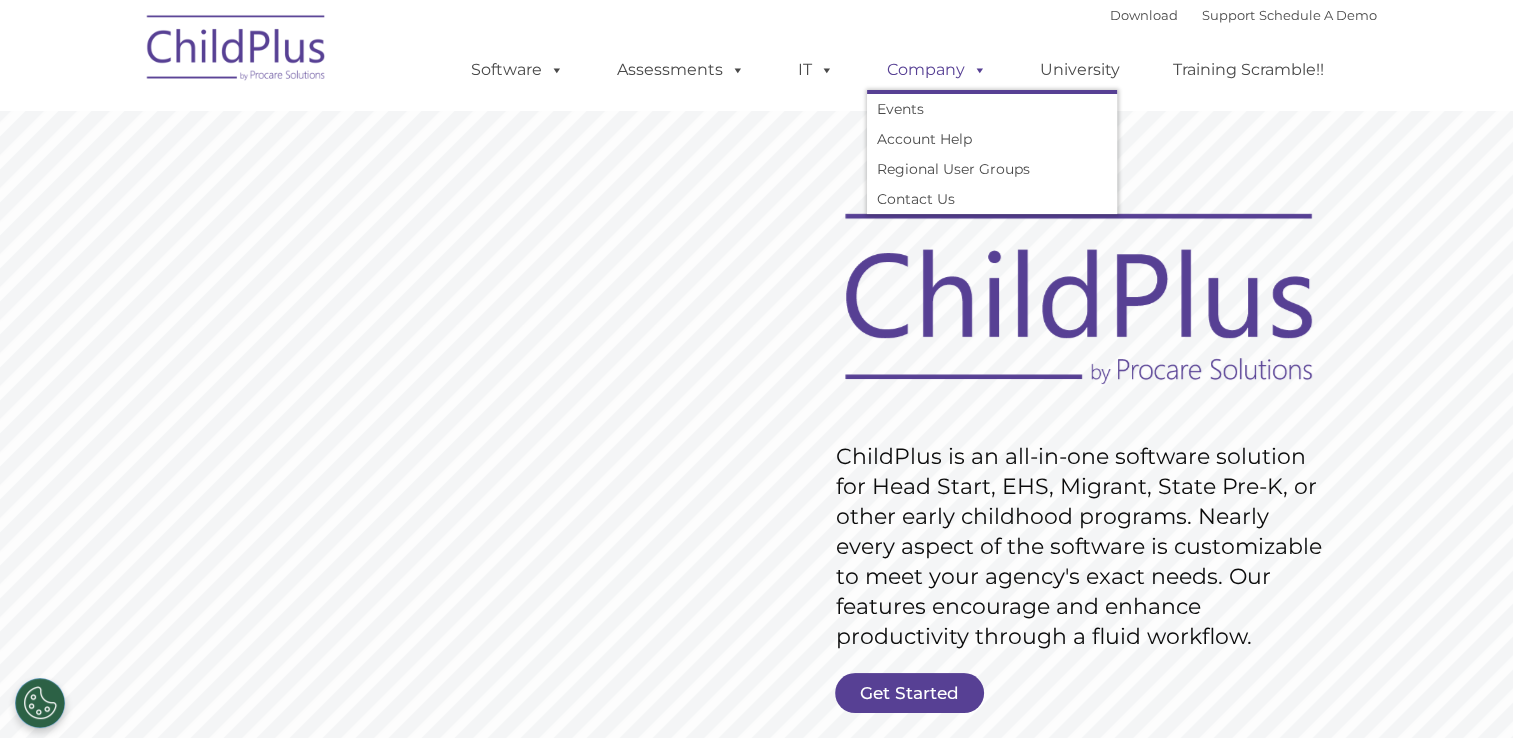 click on "Company" at bounding box center (937, 70) 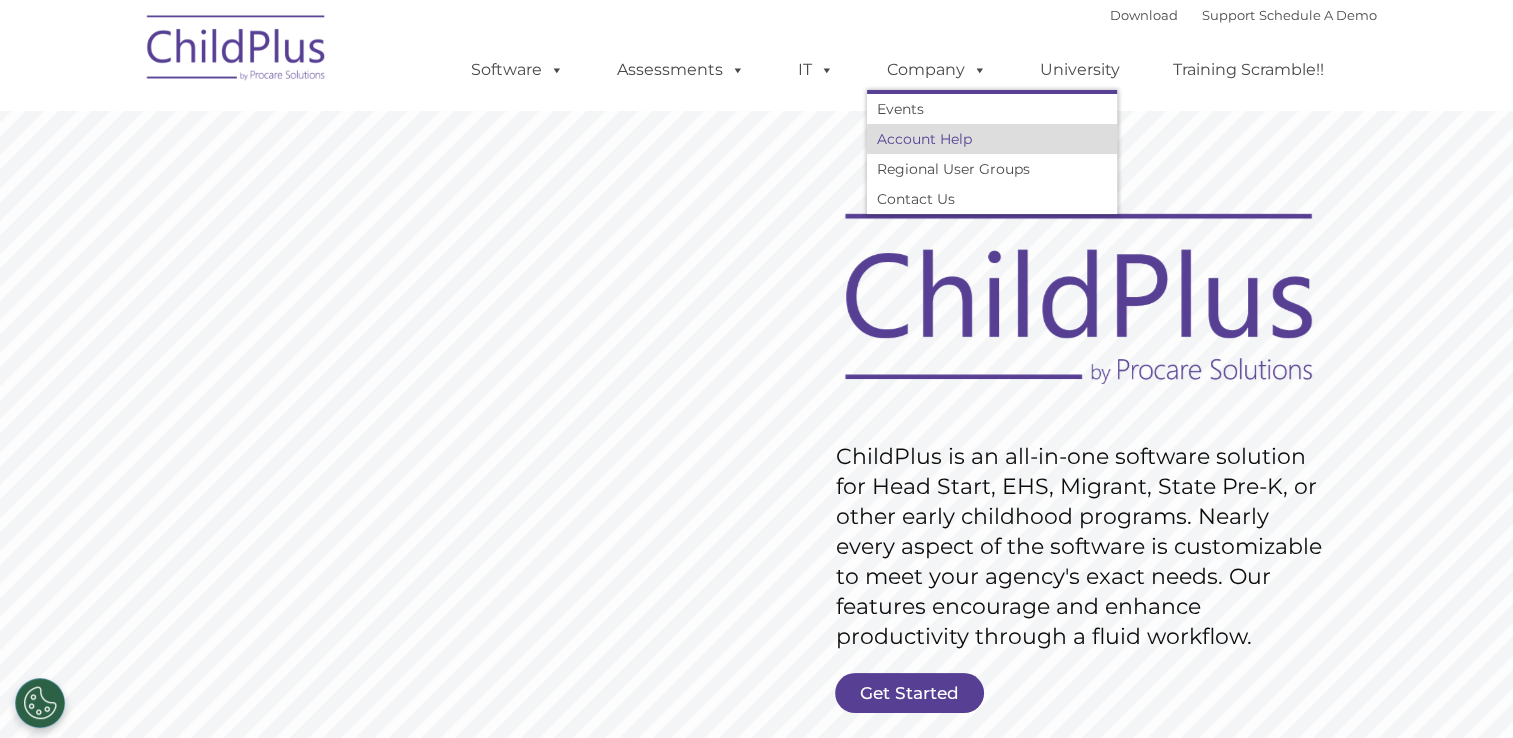 click on "Account Help" at bounding box center [992, 139] 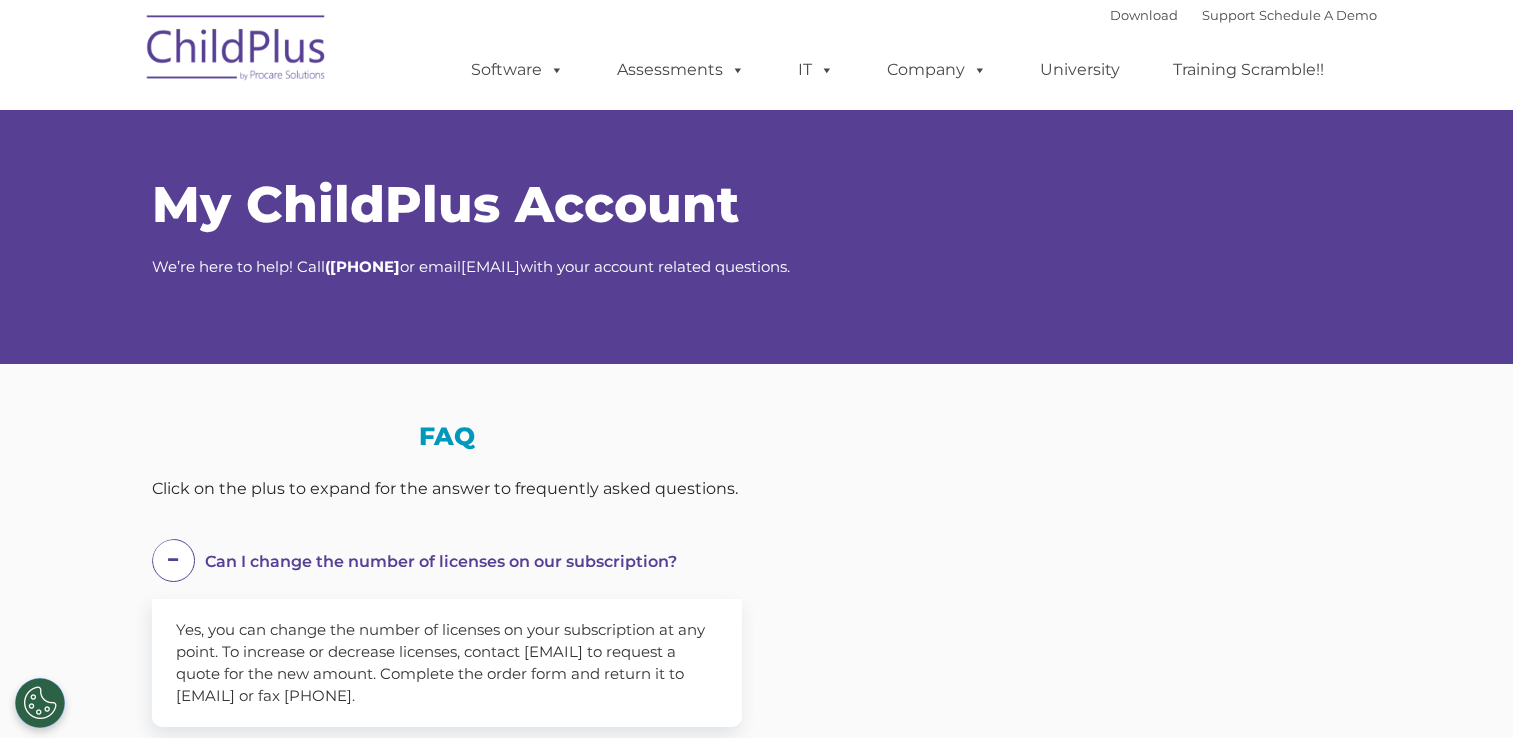 scroll, scrollTop: 0, scrollLeft: 0, axis: both 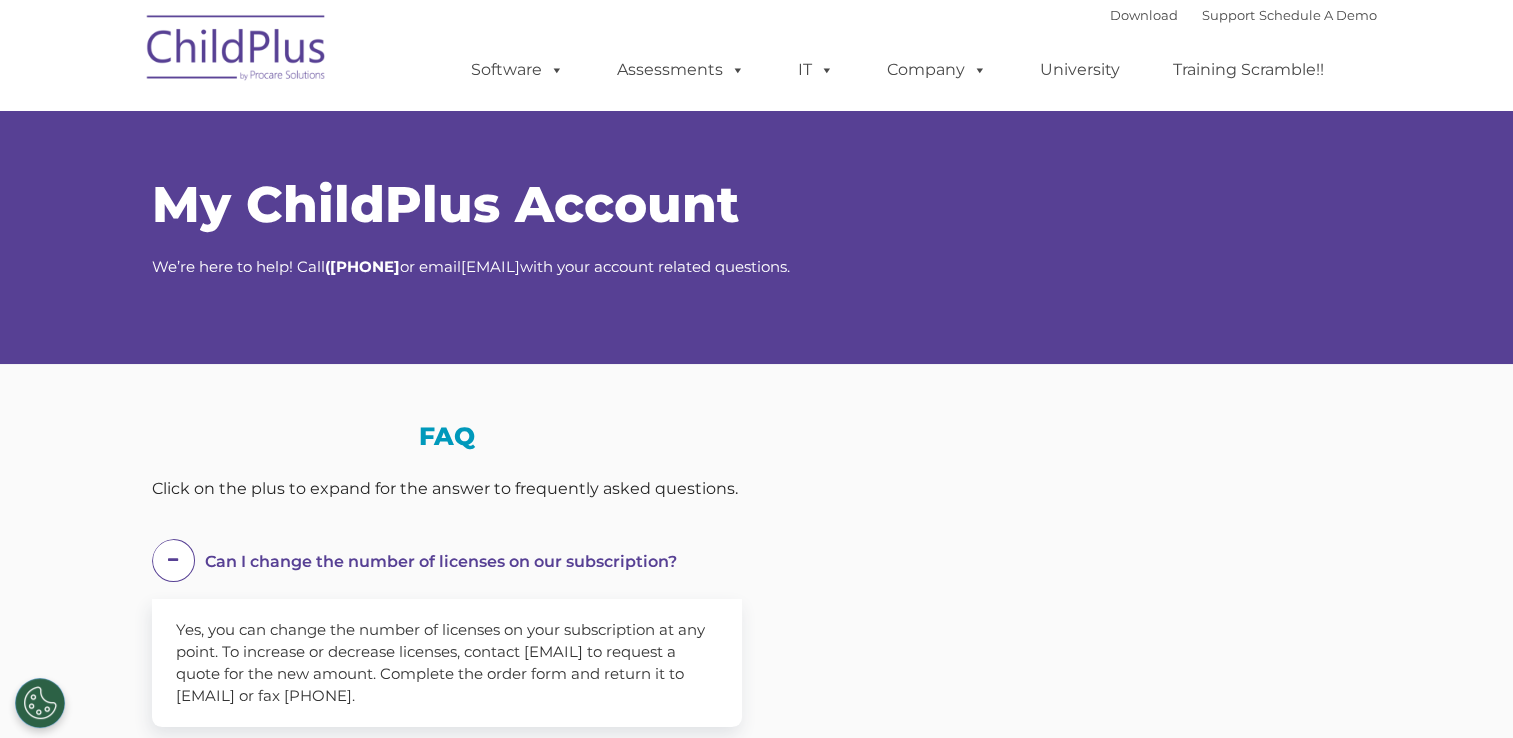 select on "MEDIUM" 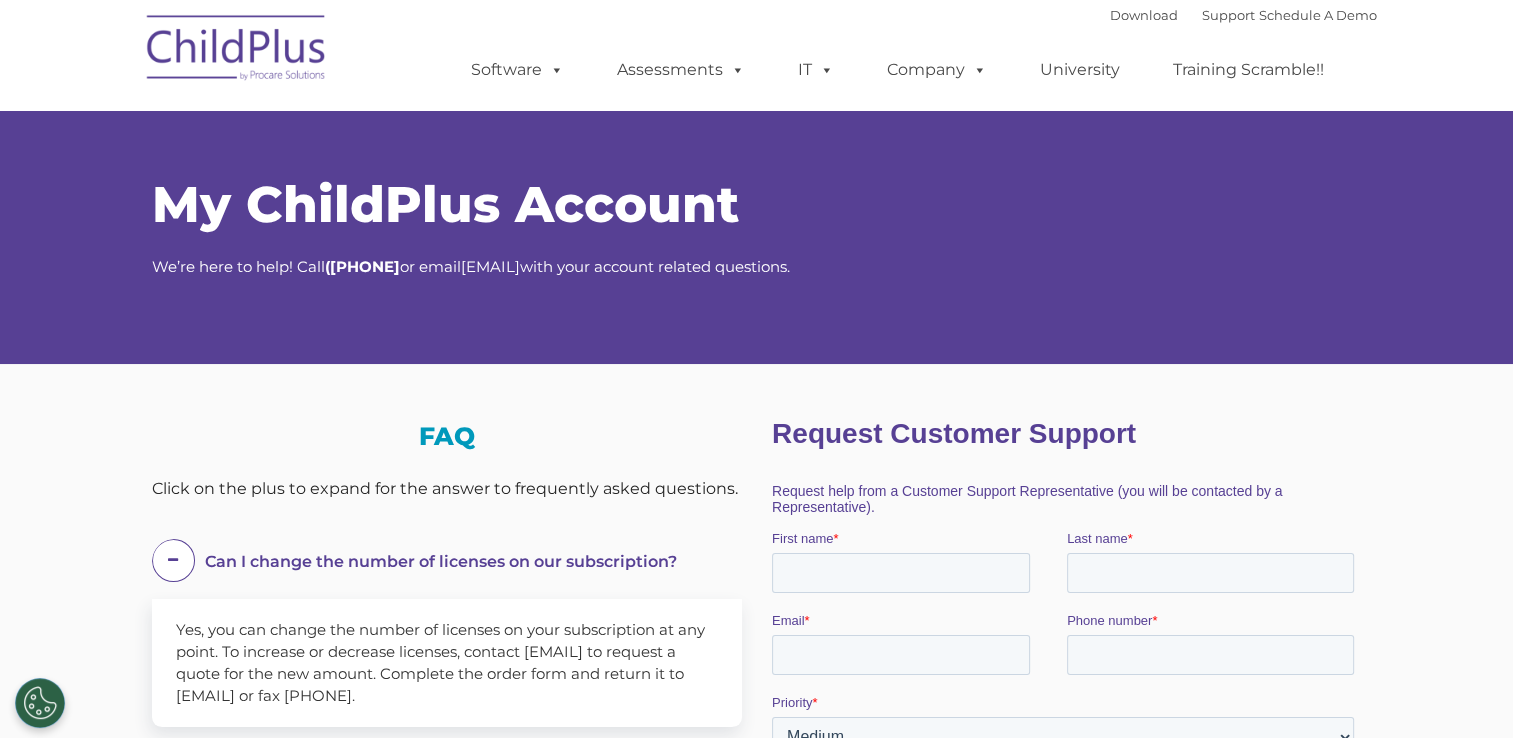 scroll, scrollTop: 0, scrollLeft: 0, axis: both 